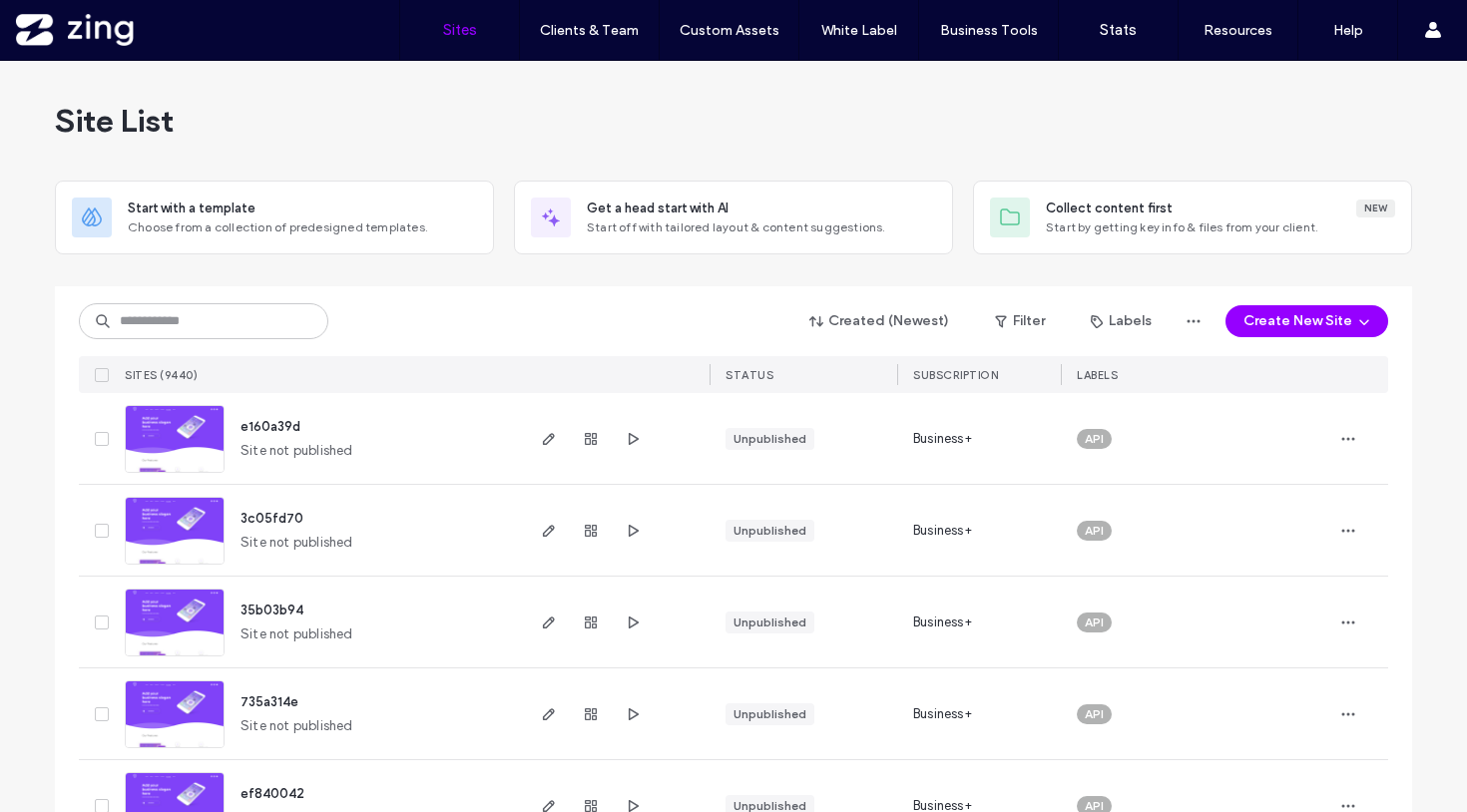 click at bounding box center [204, 321] 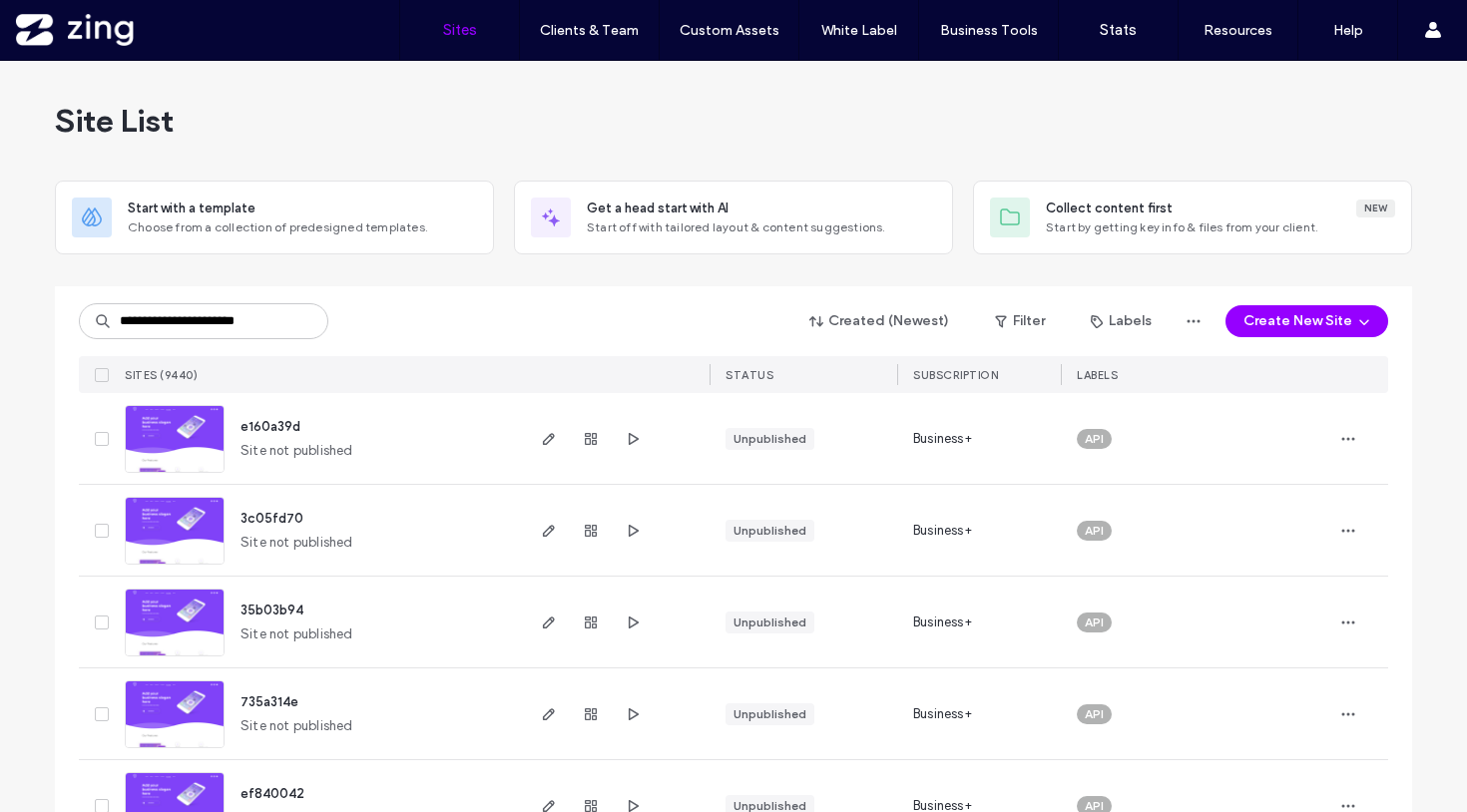 scroll, scrollTop: 0, scrollLeft: 0, axis: both 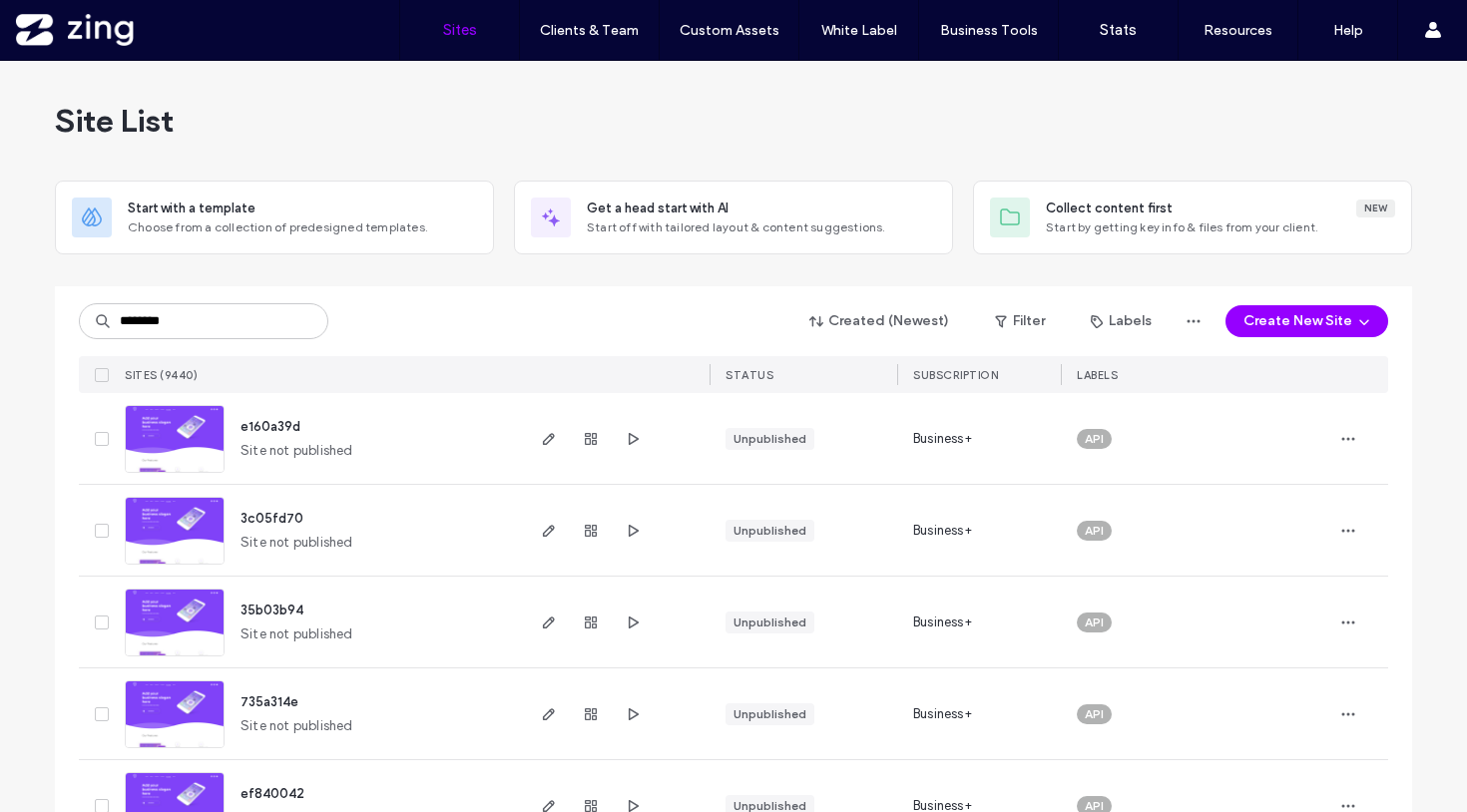 type on "*******" 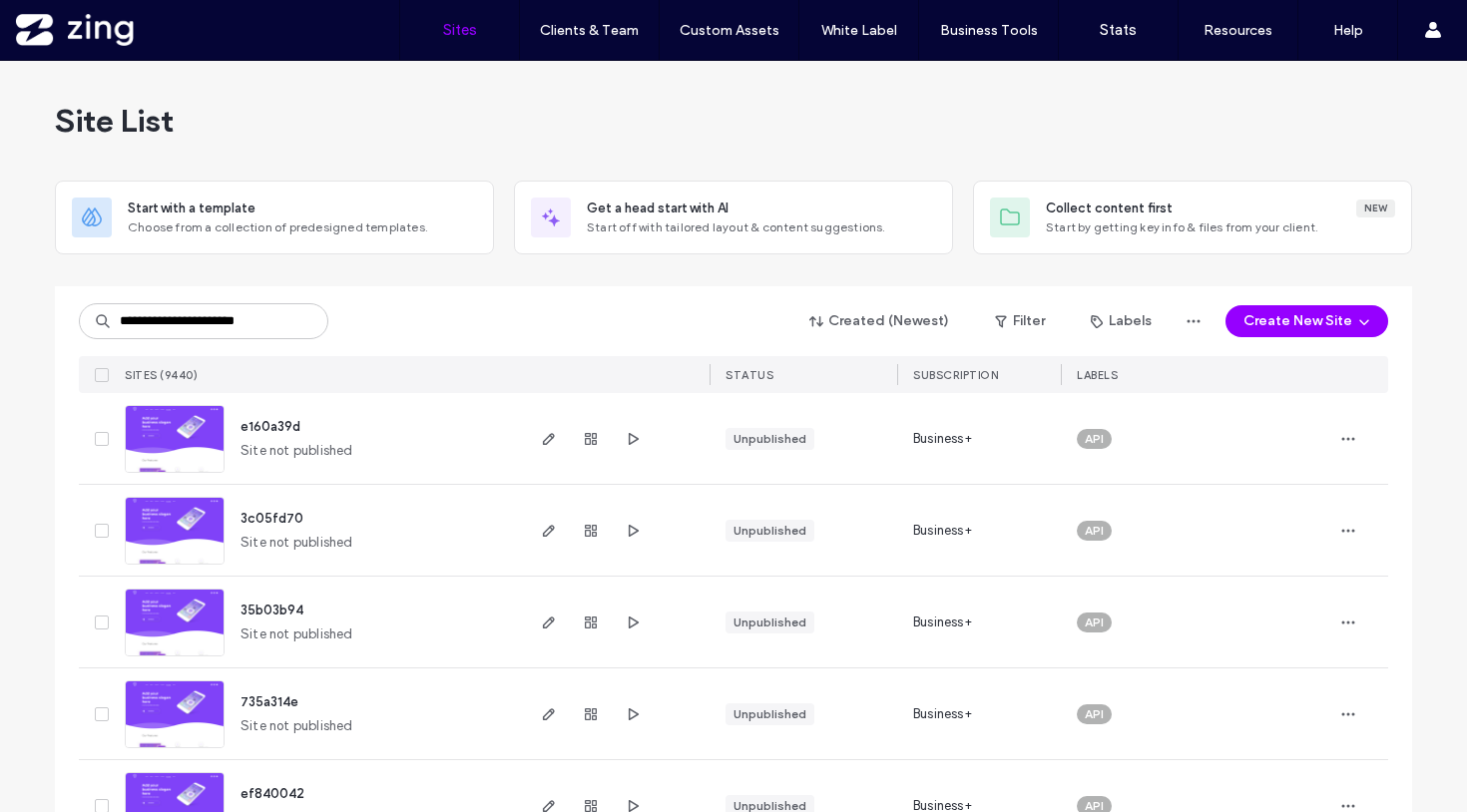 scroll, scrollTop: 0, scrollLeft: 0, axis: both 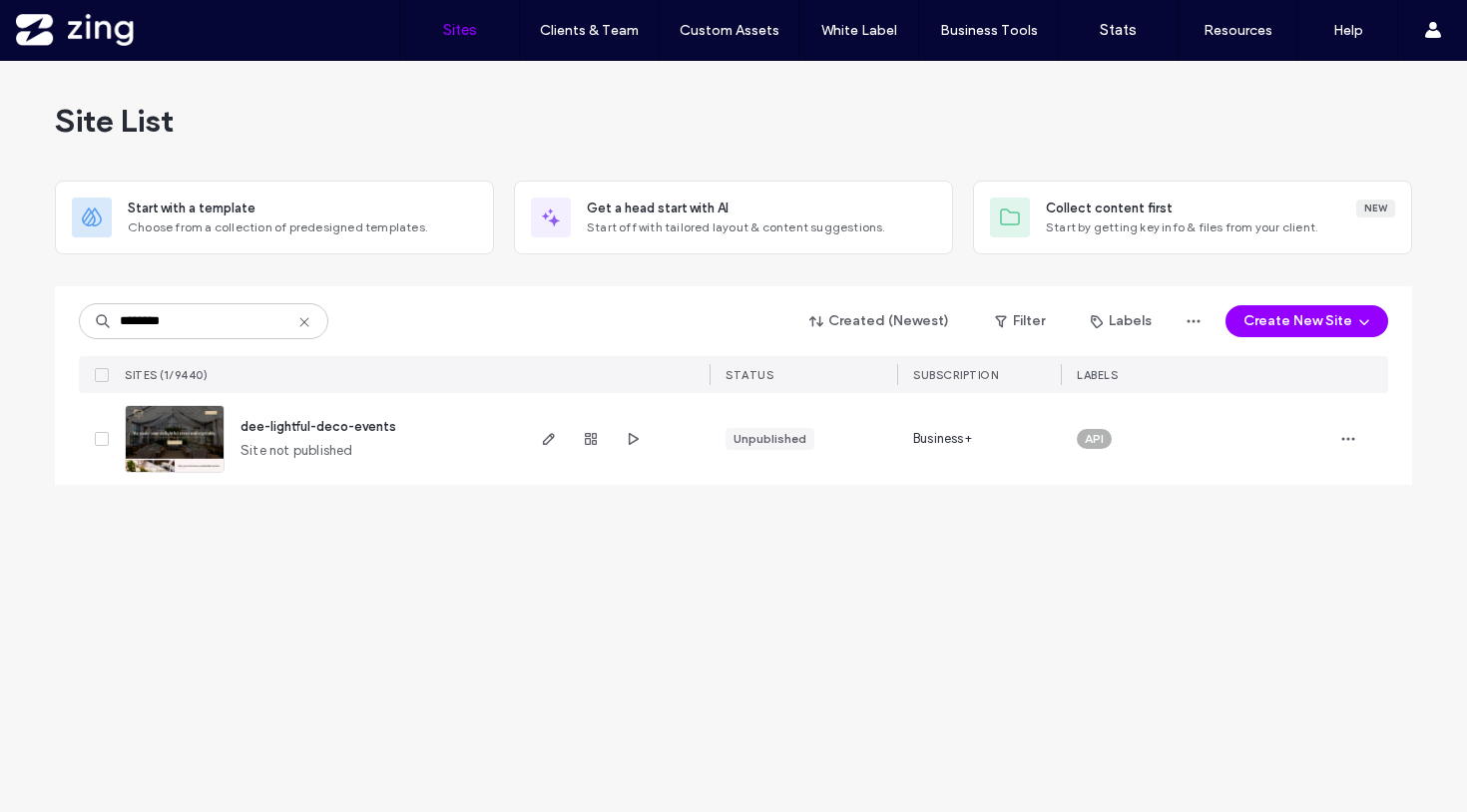 type on "********" 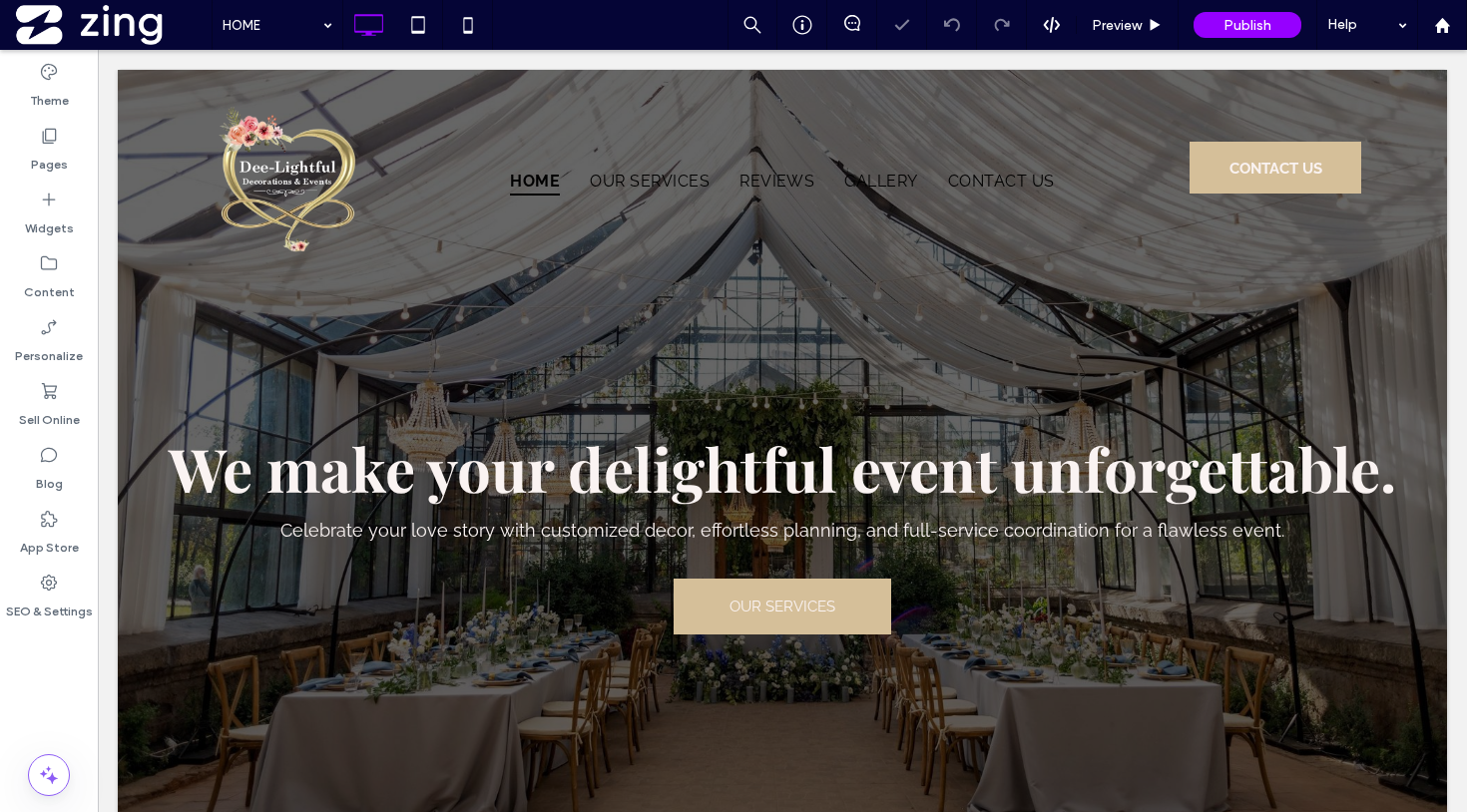 scroll, scrollTop: 0, scrollLeft: 0, axis: both 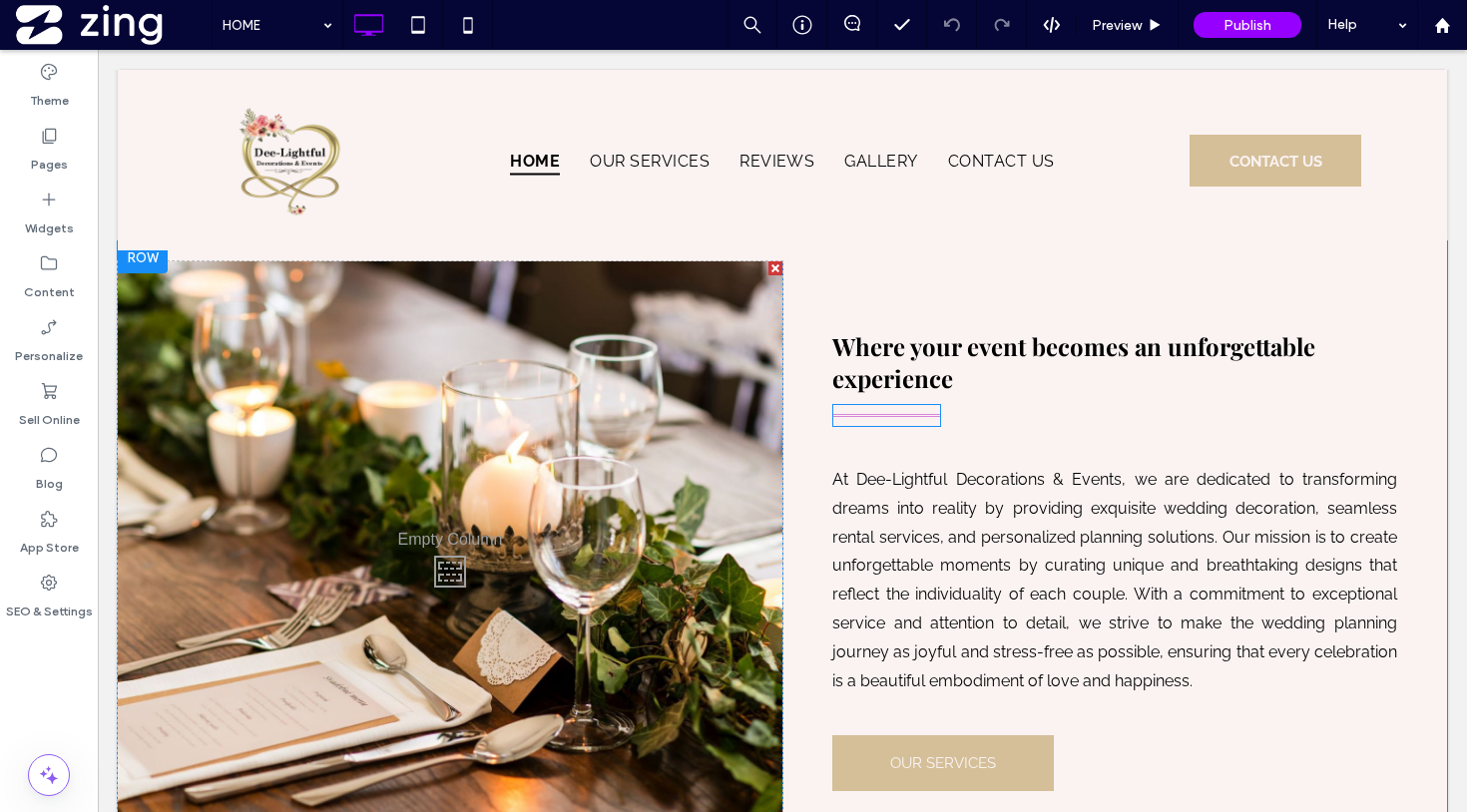 click at bounding box center (886, 415) 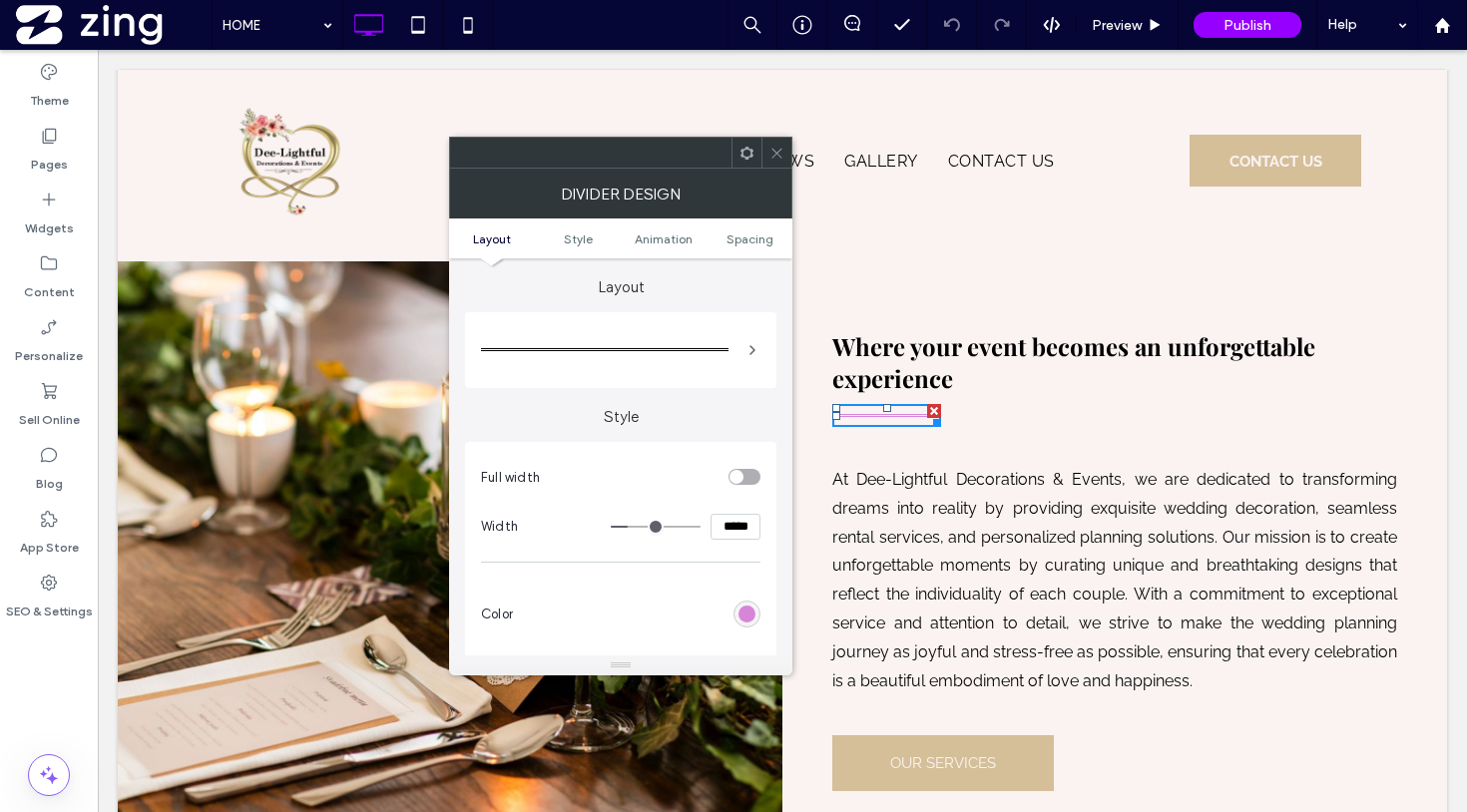 click at bounding box center (746, 613) 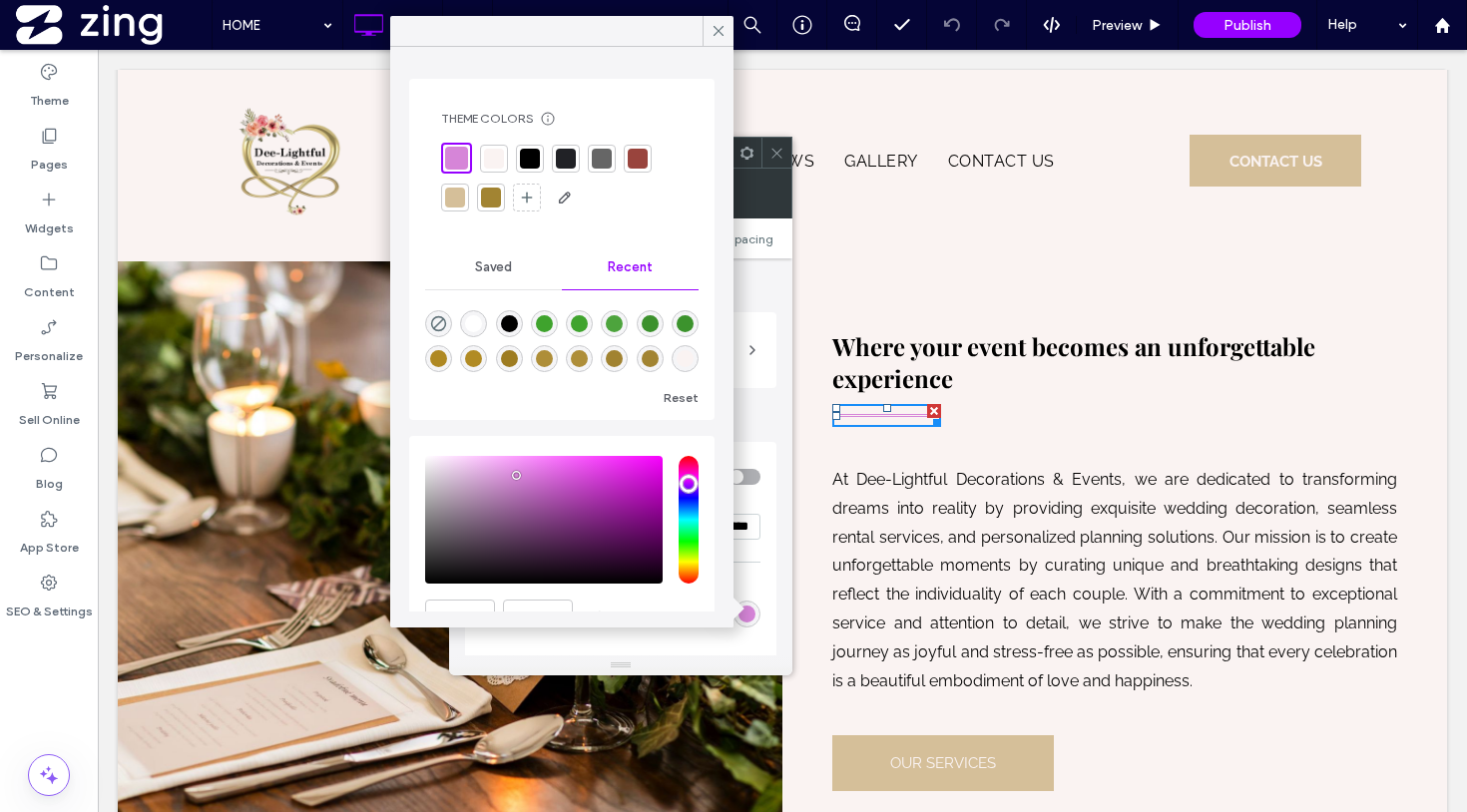 click at bounding box center [455, 198] 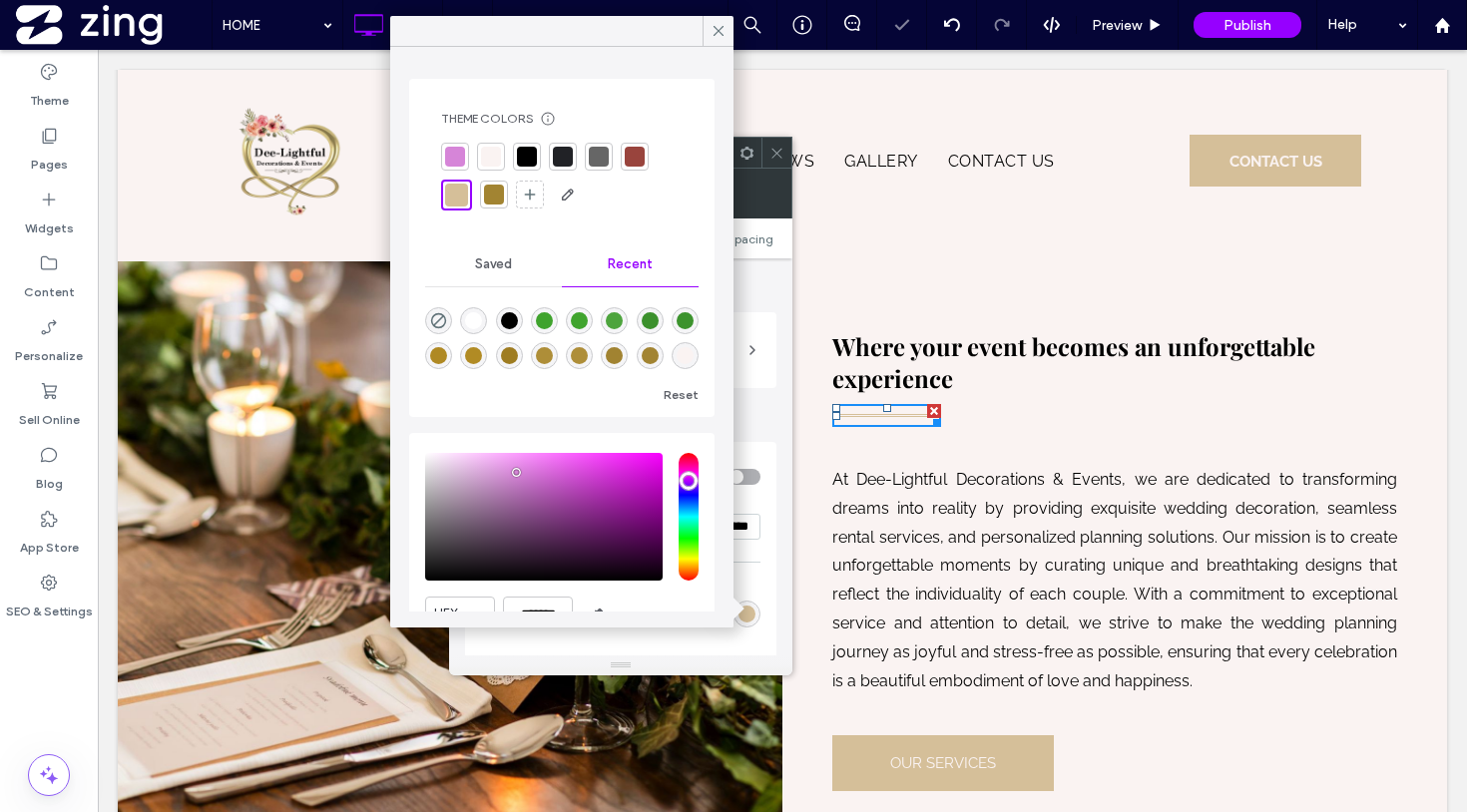 click 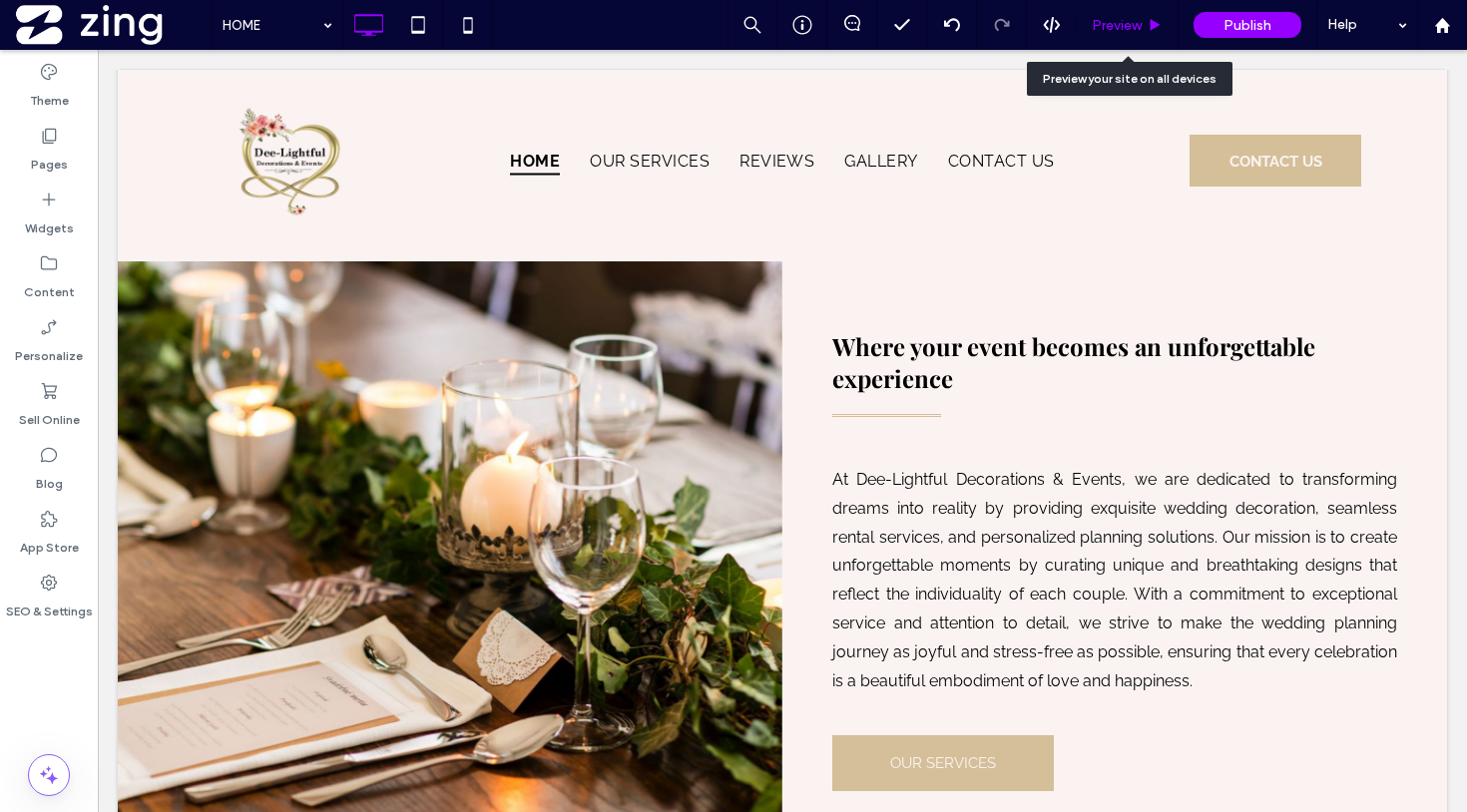 click on "Preview" at bounding box center (1117, 25) 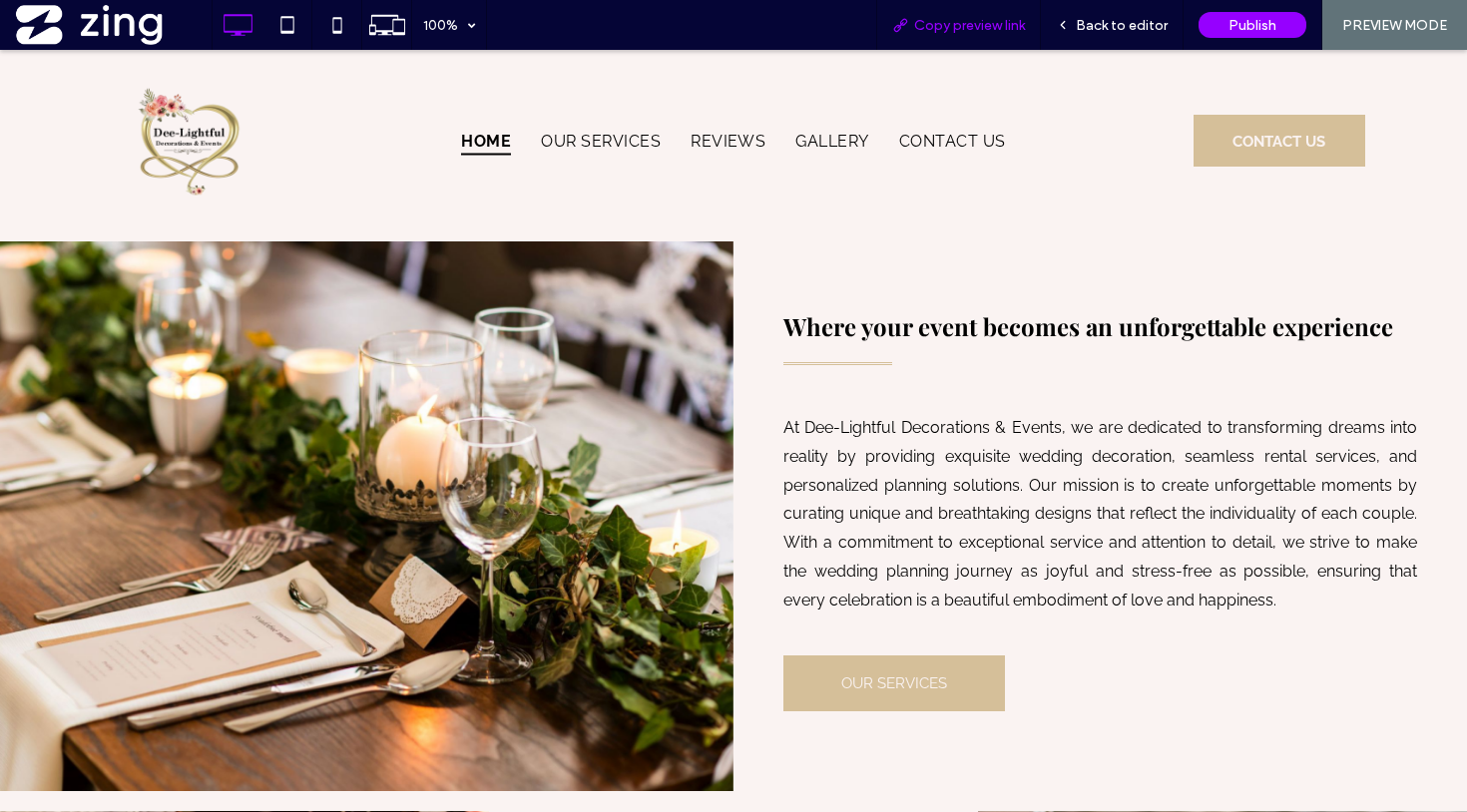 click on "Copy preview link" at bounding box center (969, 25) 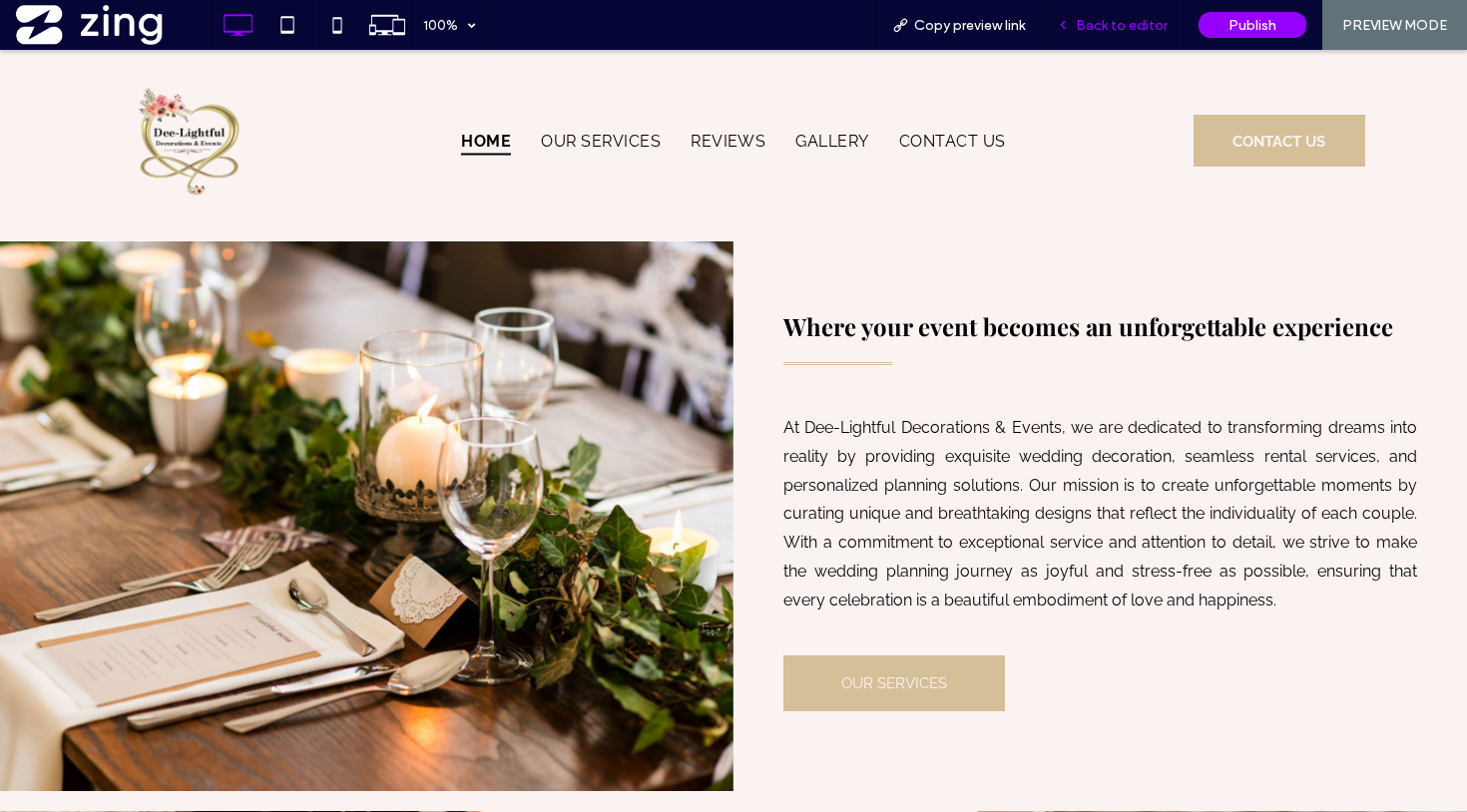 click on "Back to editor" at bounding box center (1112, 25) 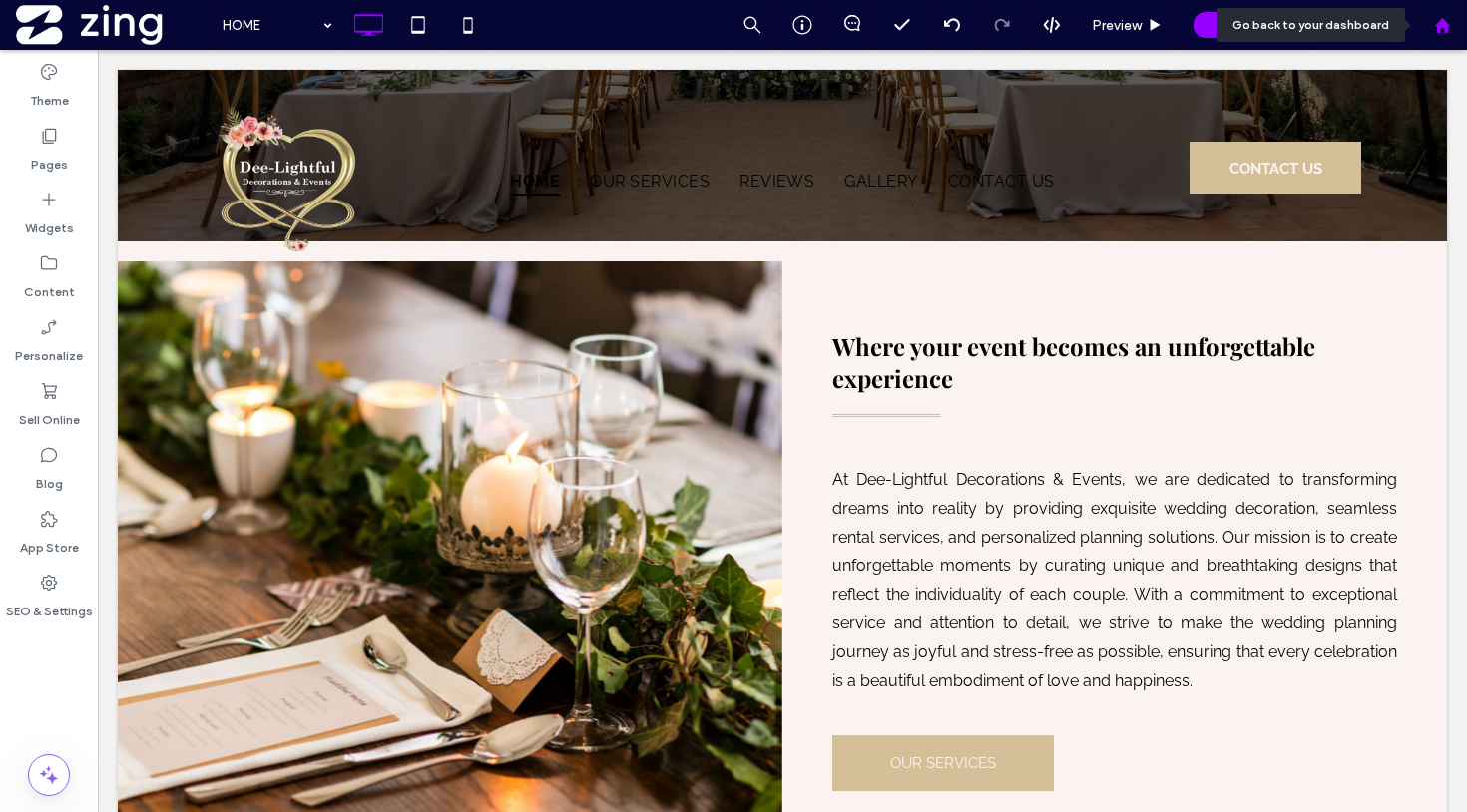 click 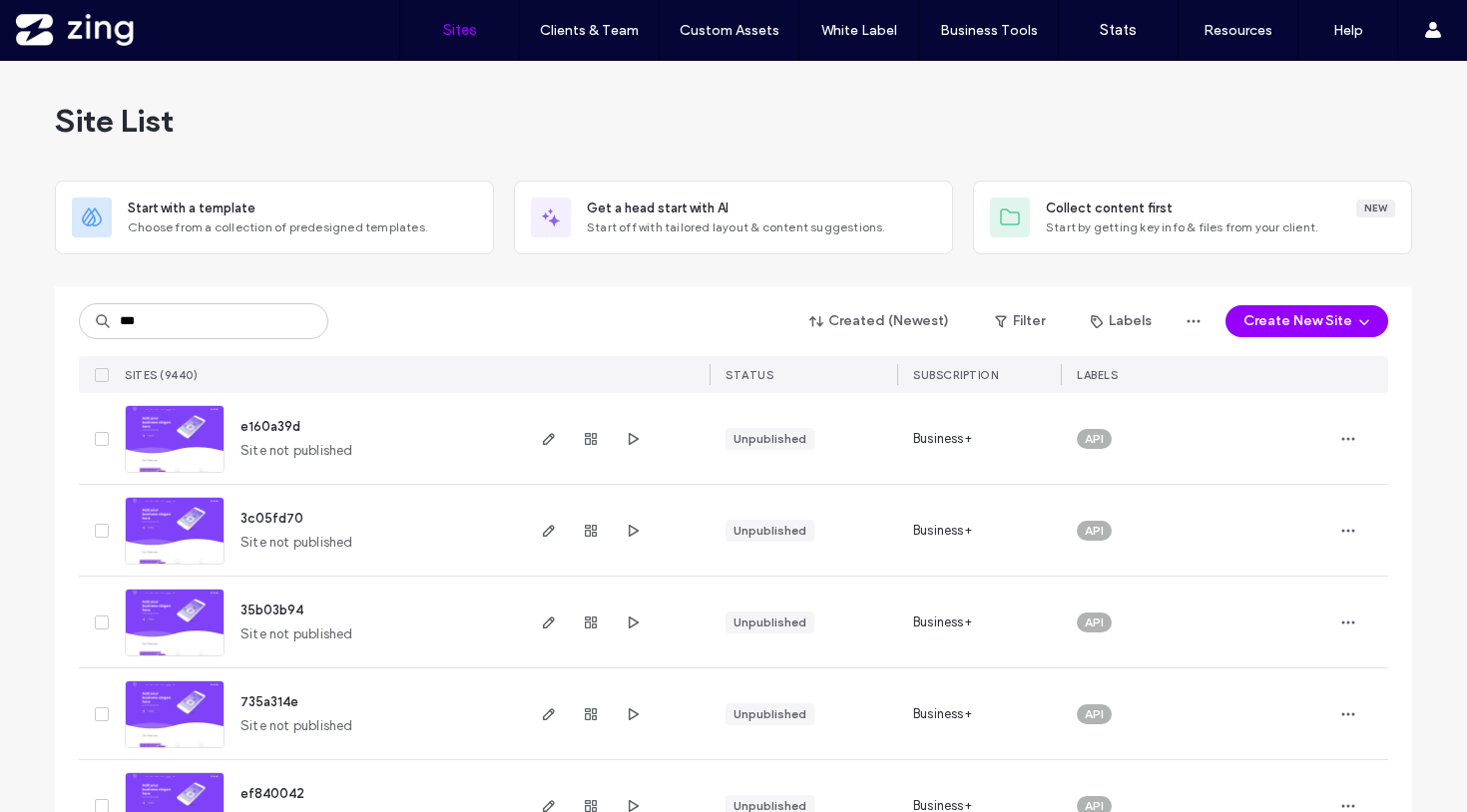 scroll, scrollTop: 0, scrollLeft: 0, axis: both 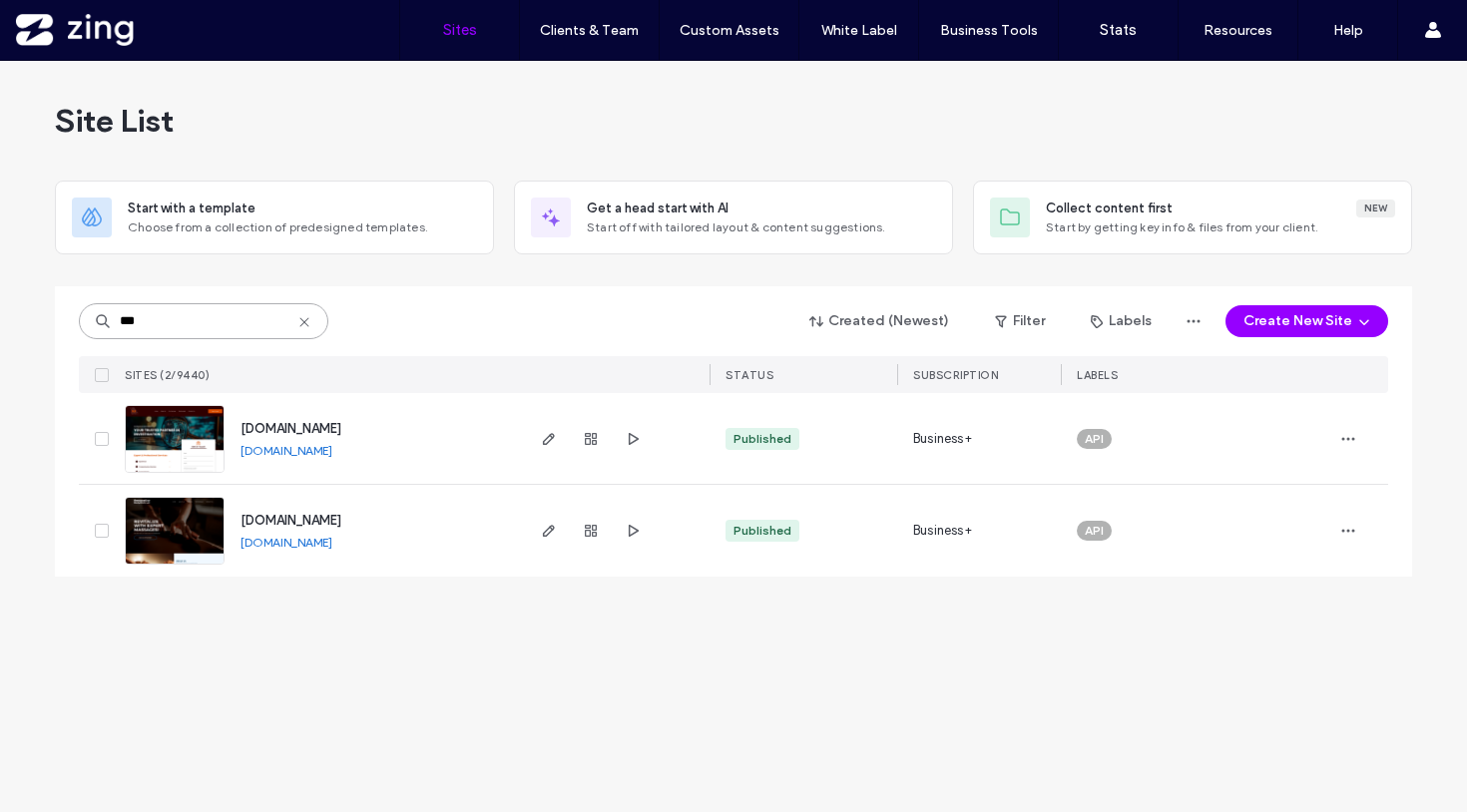 click on "***" at bounding box center [204, 321] 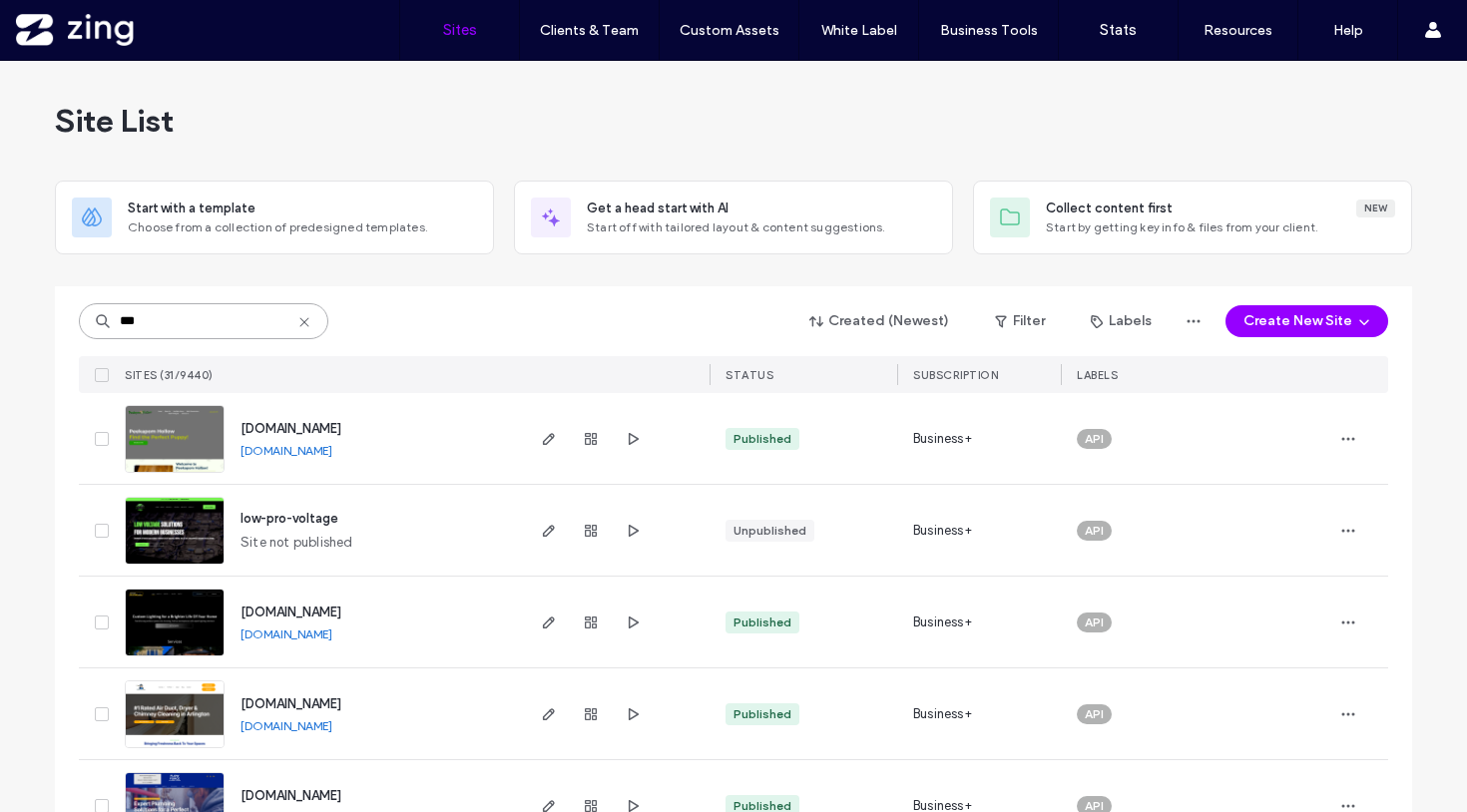 type on "***" 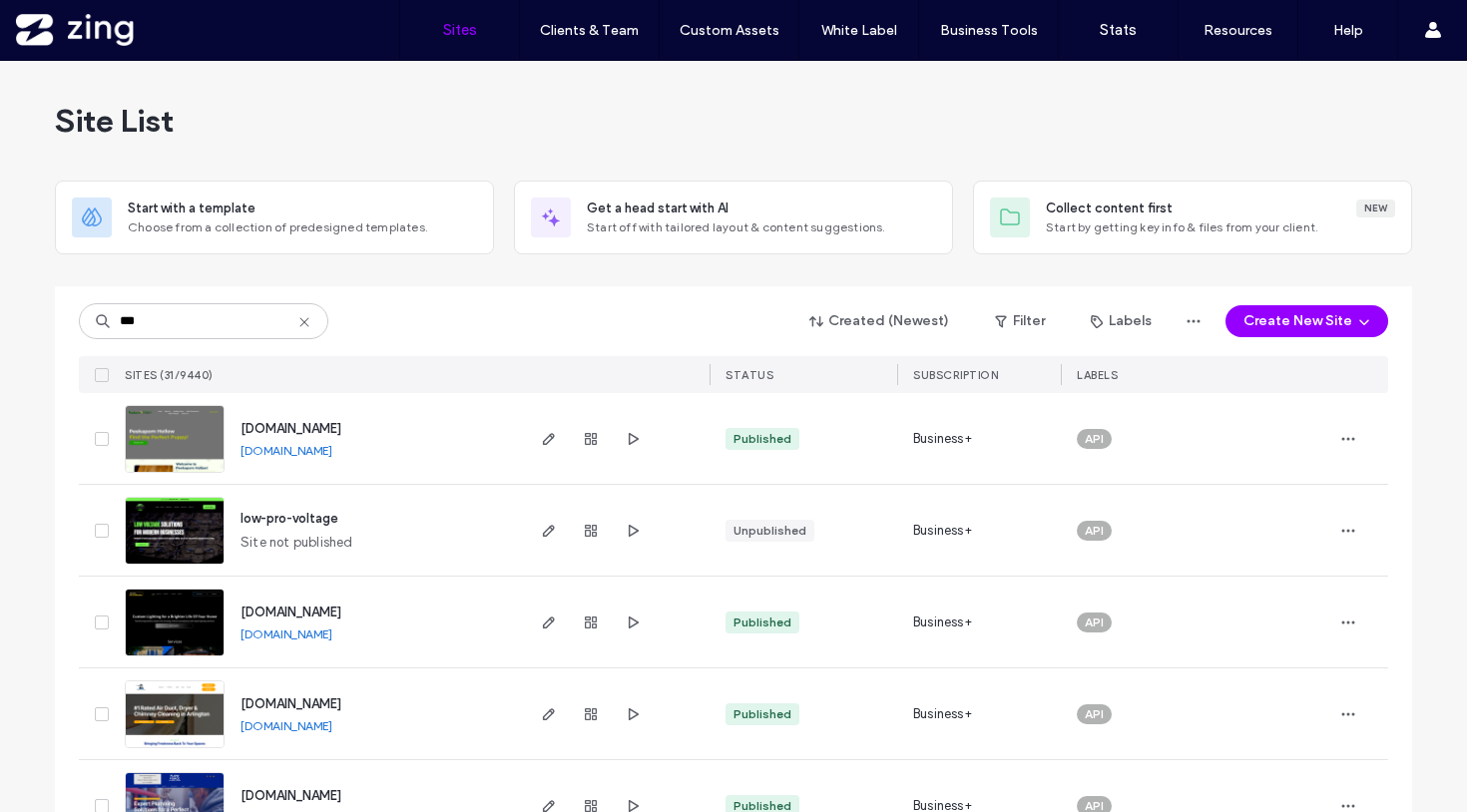 click at bounding box center [175, 566] 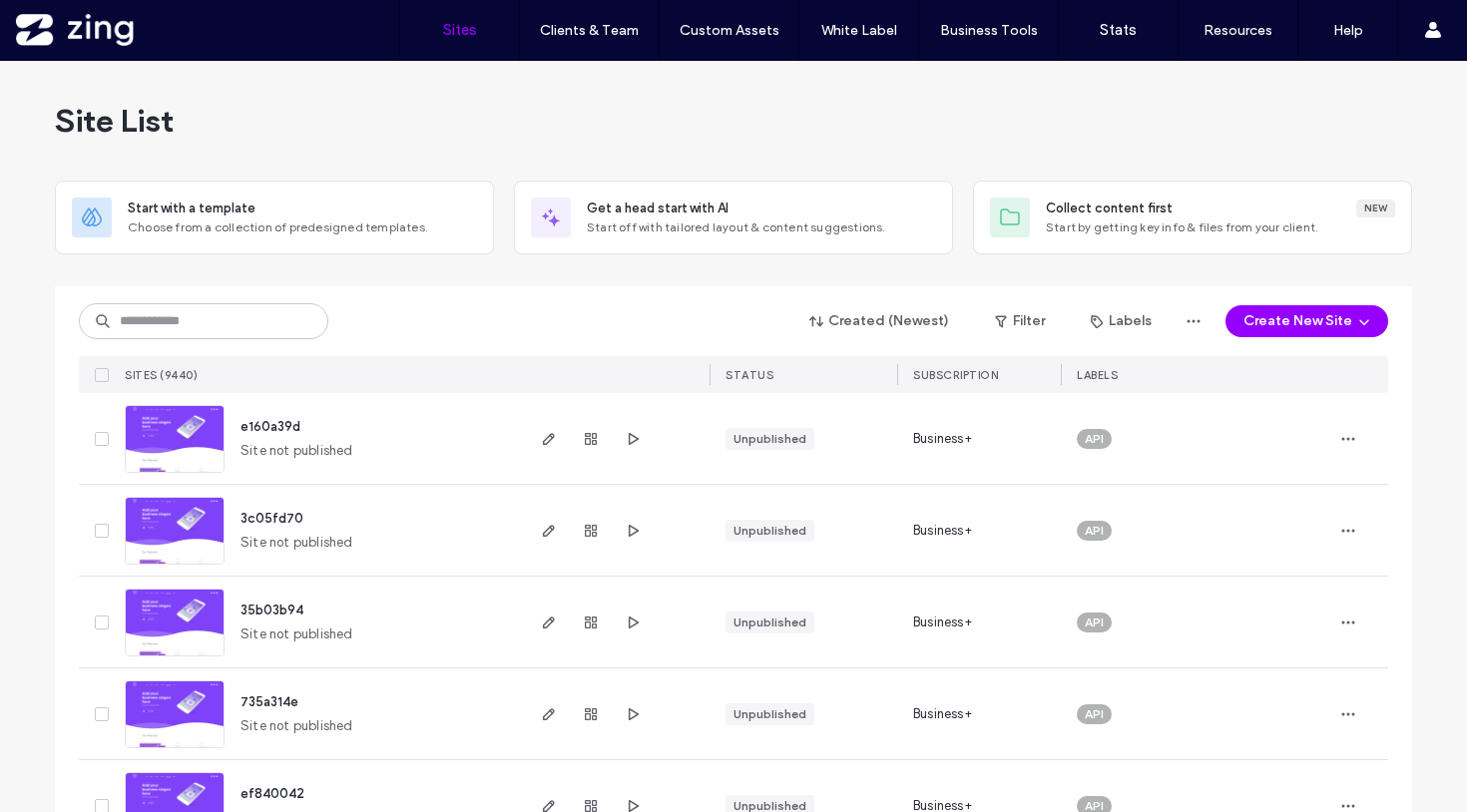 scroll, scrollTop: 0, scrollLeft: 0, axis: both 